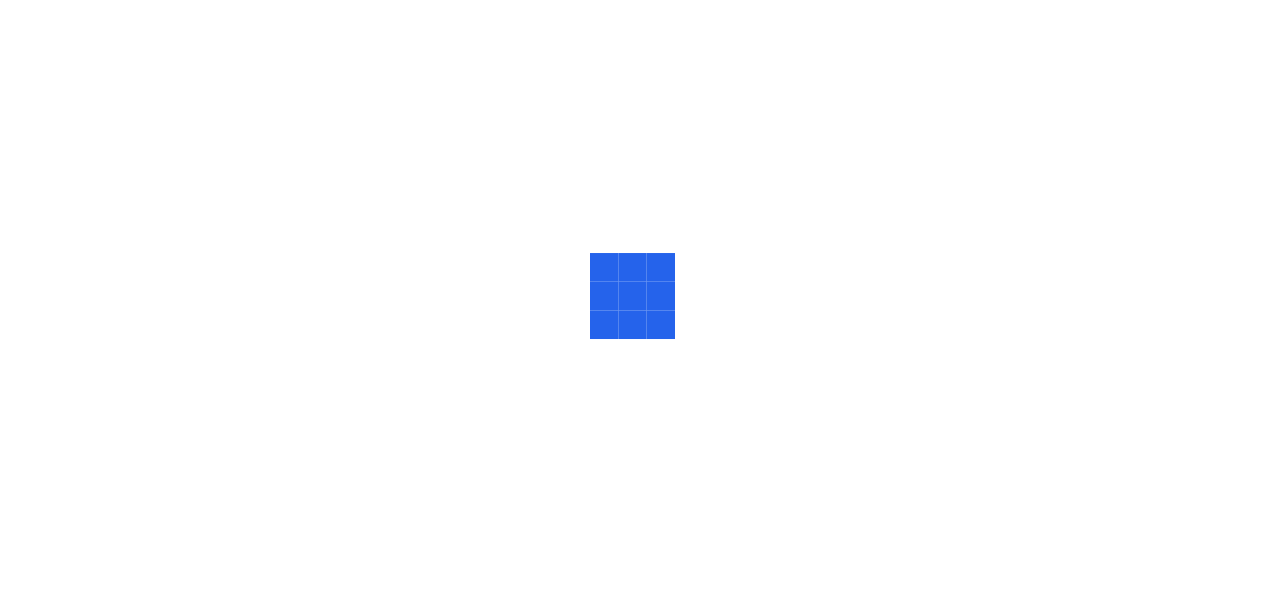 scroll, scrollTop: 0, scrollLeft: 0, axis: both 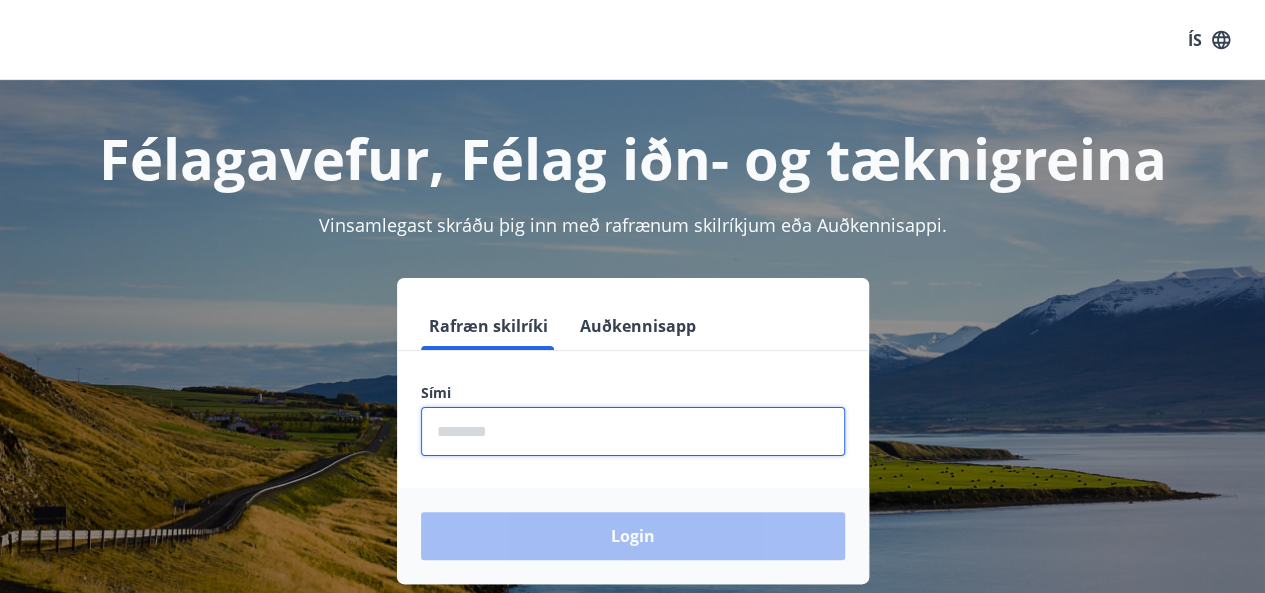 click at bounding box center (633, 431) 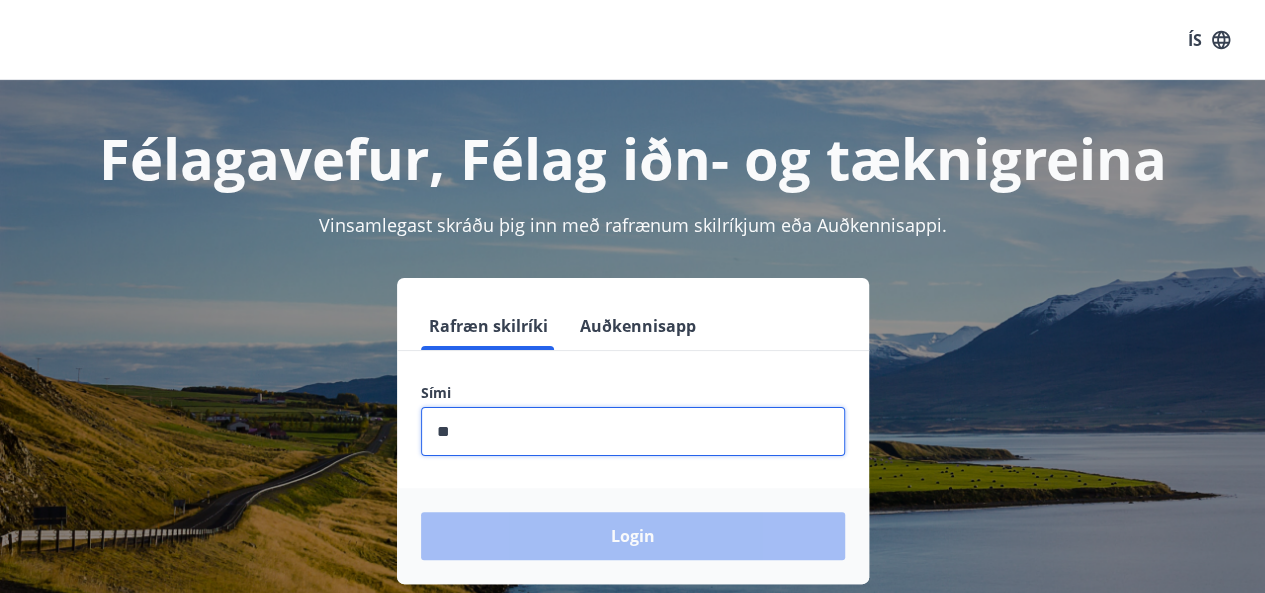 type on "*" 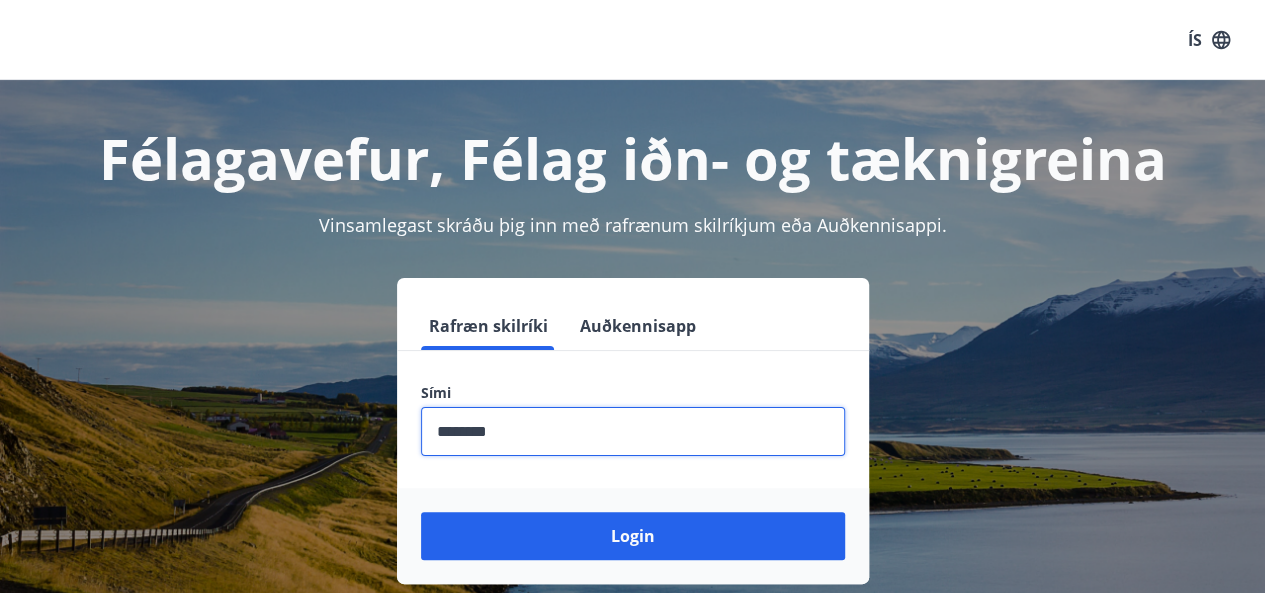 type on "********" 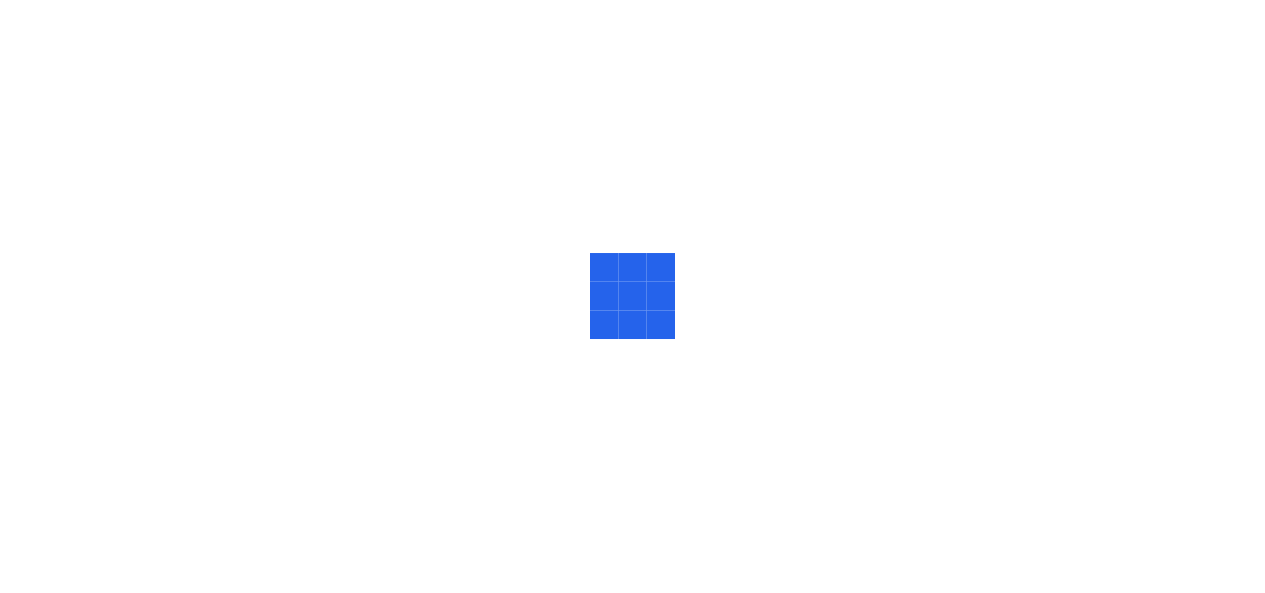 scroll, scrollTop: 0, scrollLeft: 0, axis: both 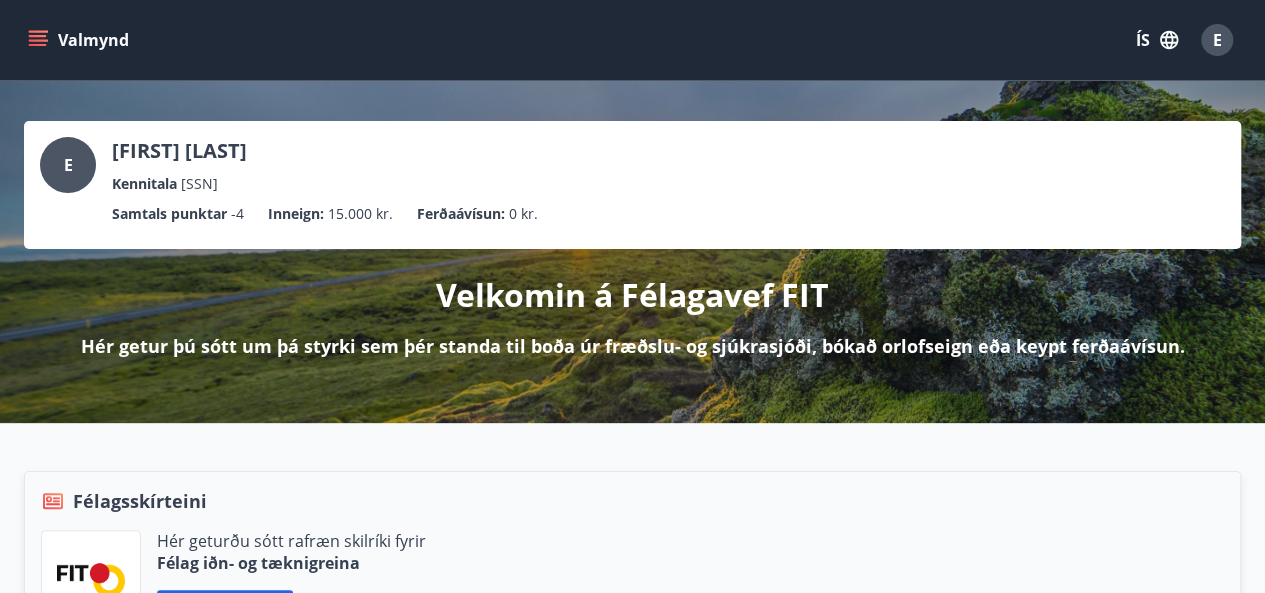 click 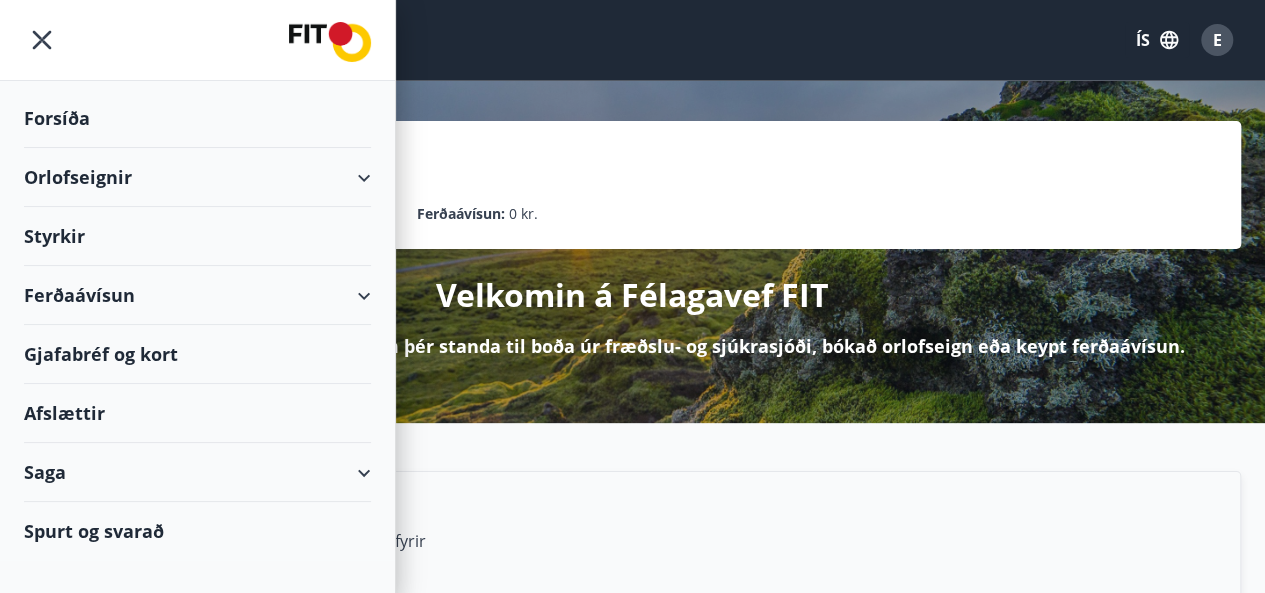 click on "Orlofseignir" at bounding box center (197, 177) 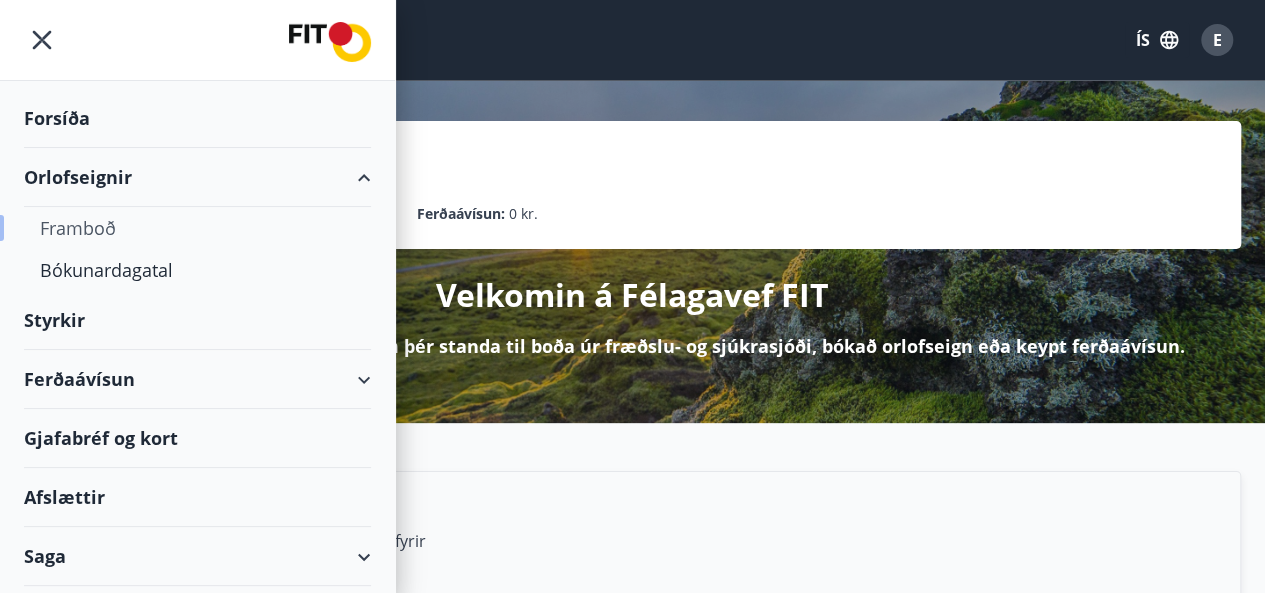 click on "Framboð" at bounding box center [197, 228] 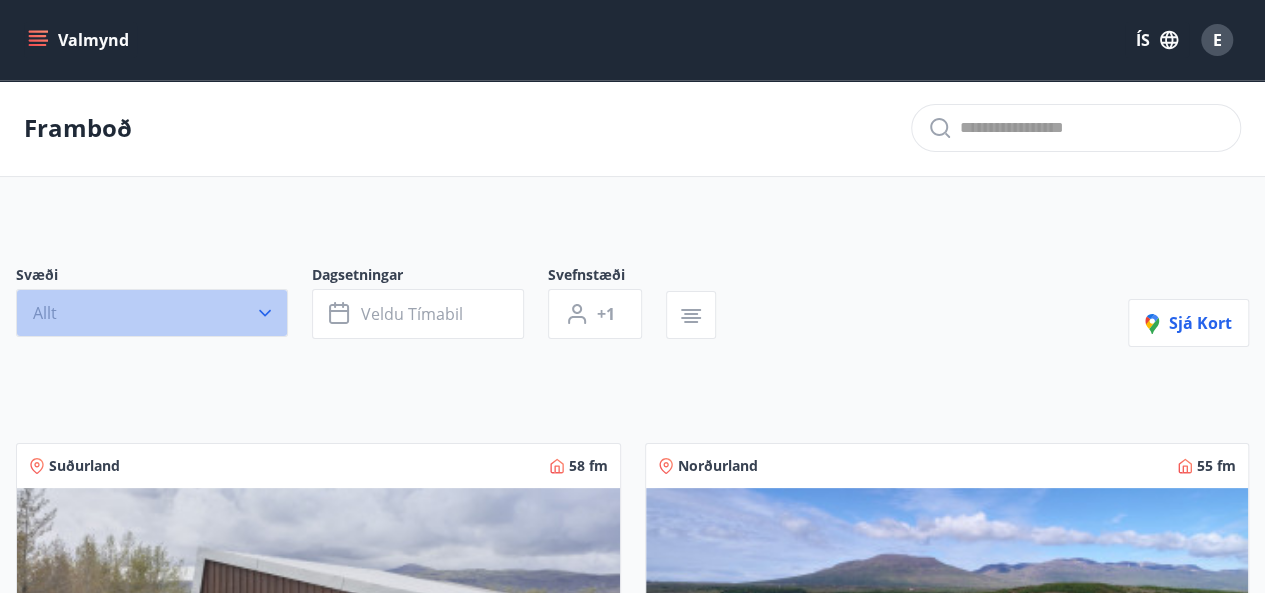 click 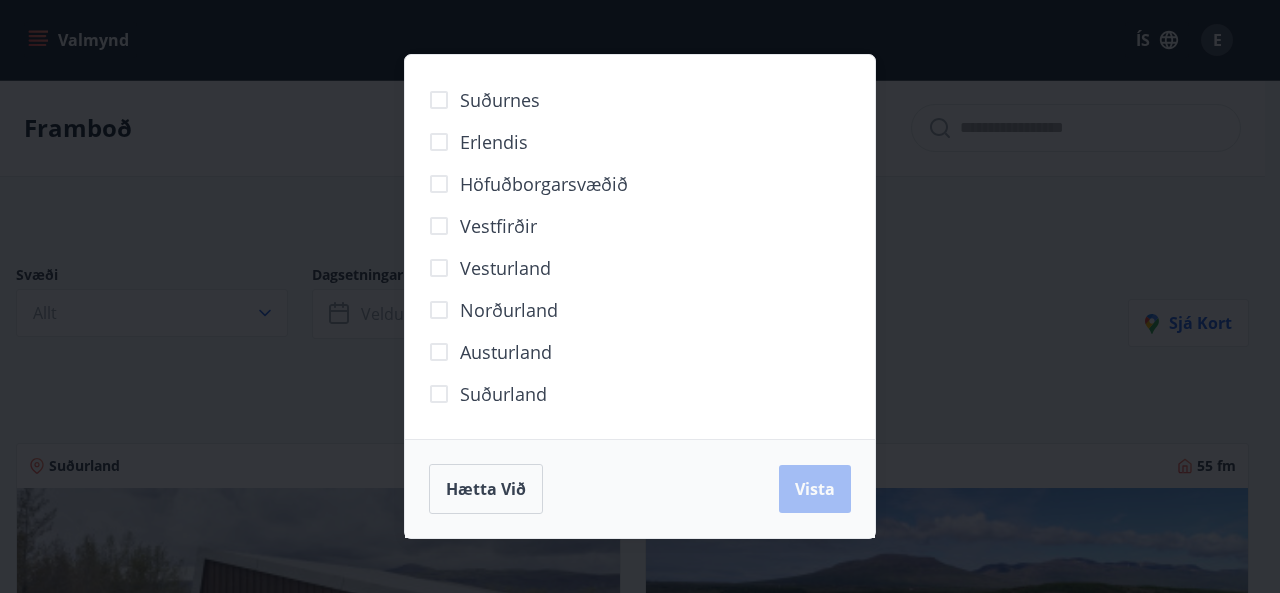 click on "Vesturland" at bounding box center [505, 268] 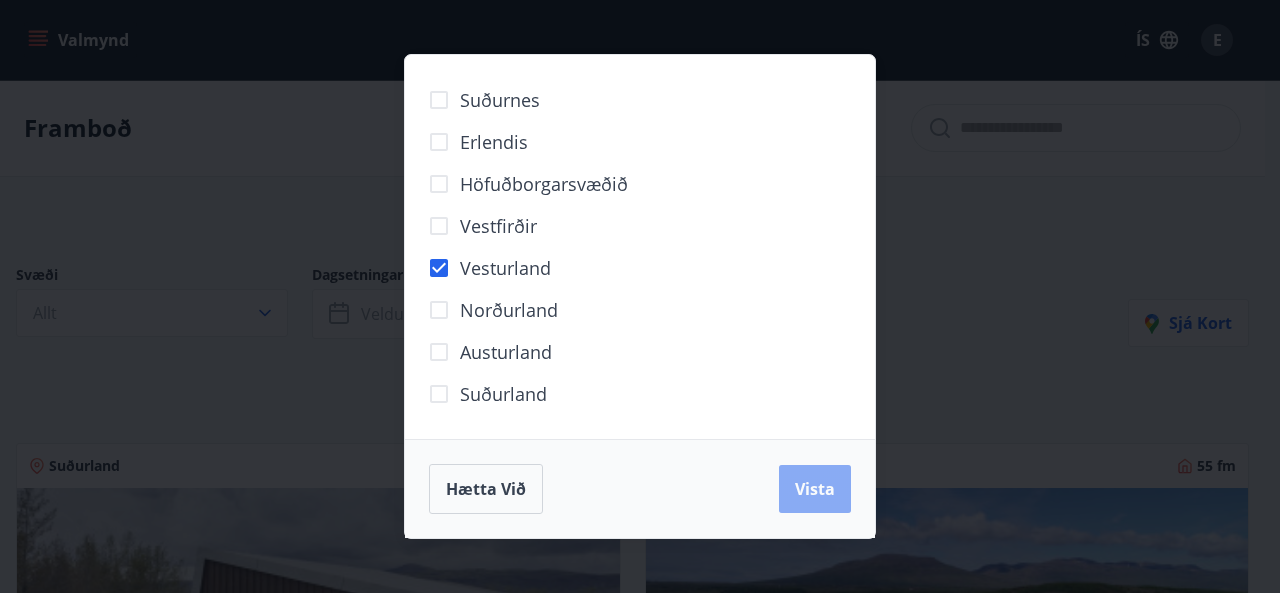 click on "Vista" at bounding box center [815, 489] 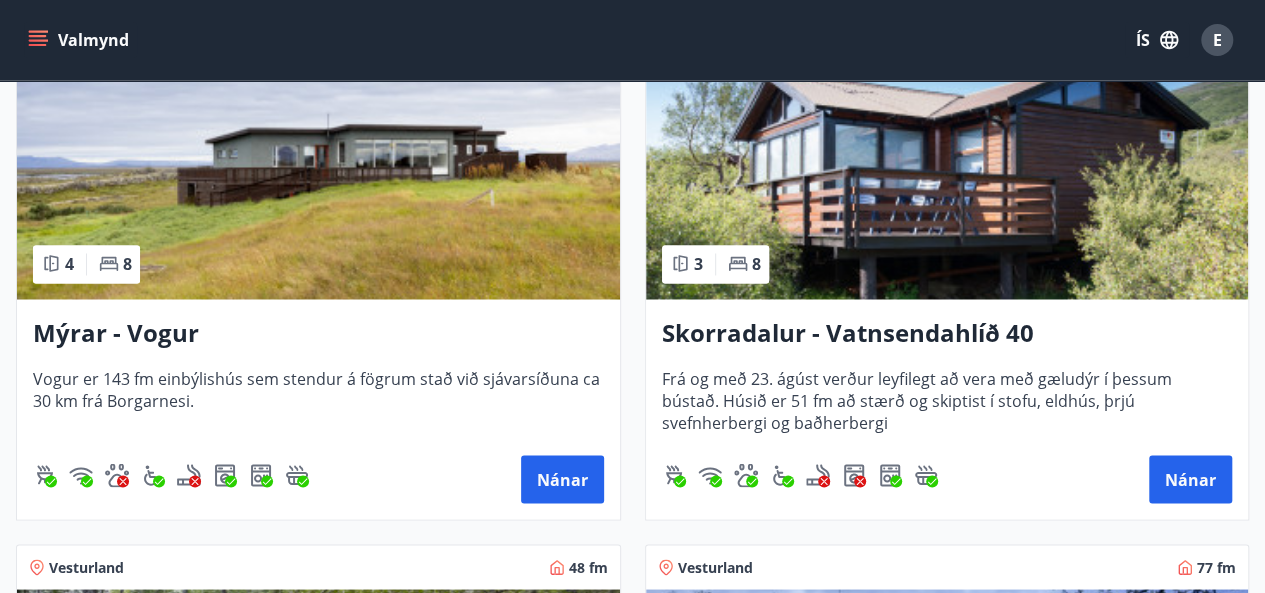 scroll, scrollTop: 1600, scrollLeft: 0, axis: vertical 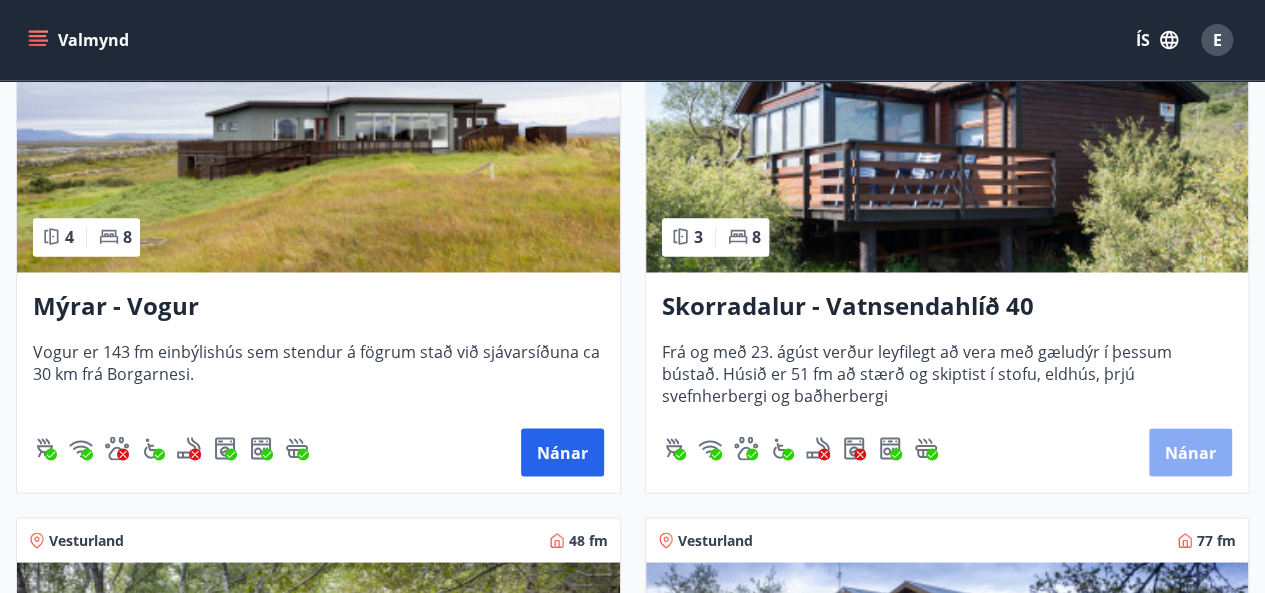 click on "Nánar" at bounding box center [1190, 452] 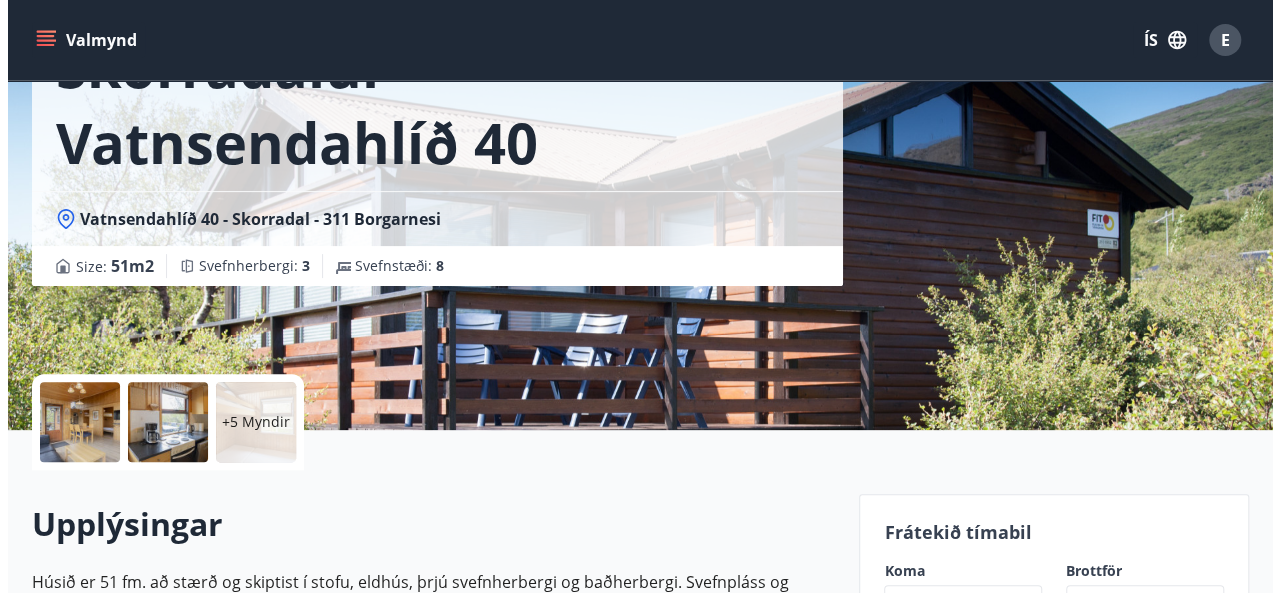 scroll, scrollTop: 200, scrollLeft: 0, axis: vertical 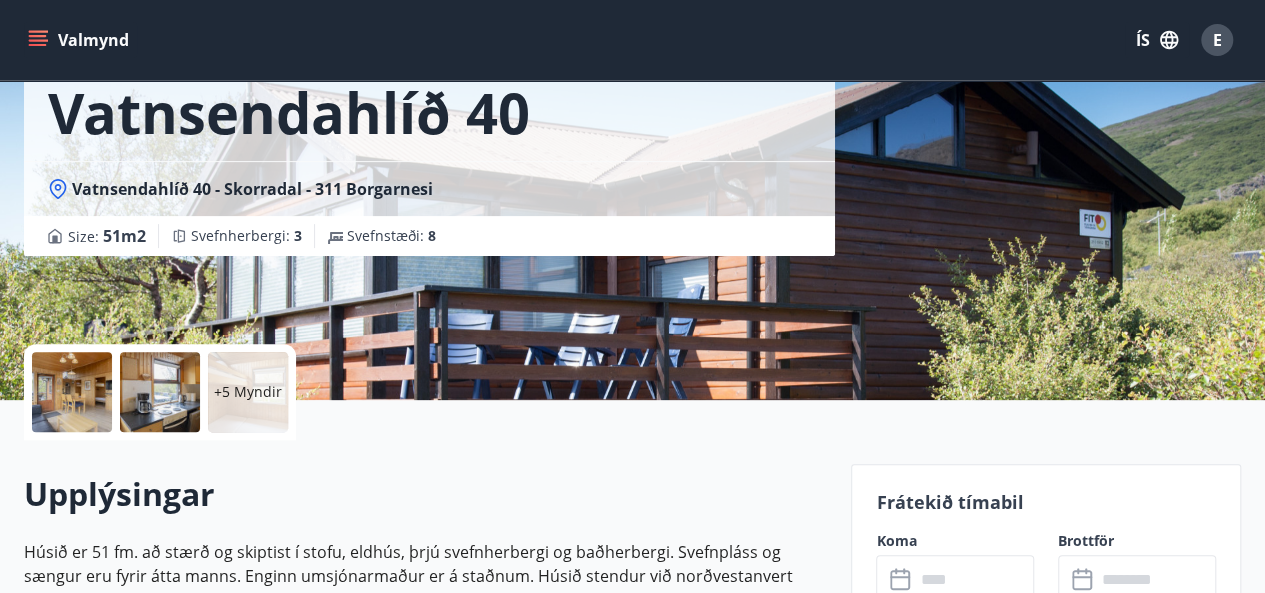 click at bounding box center (72, 392) 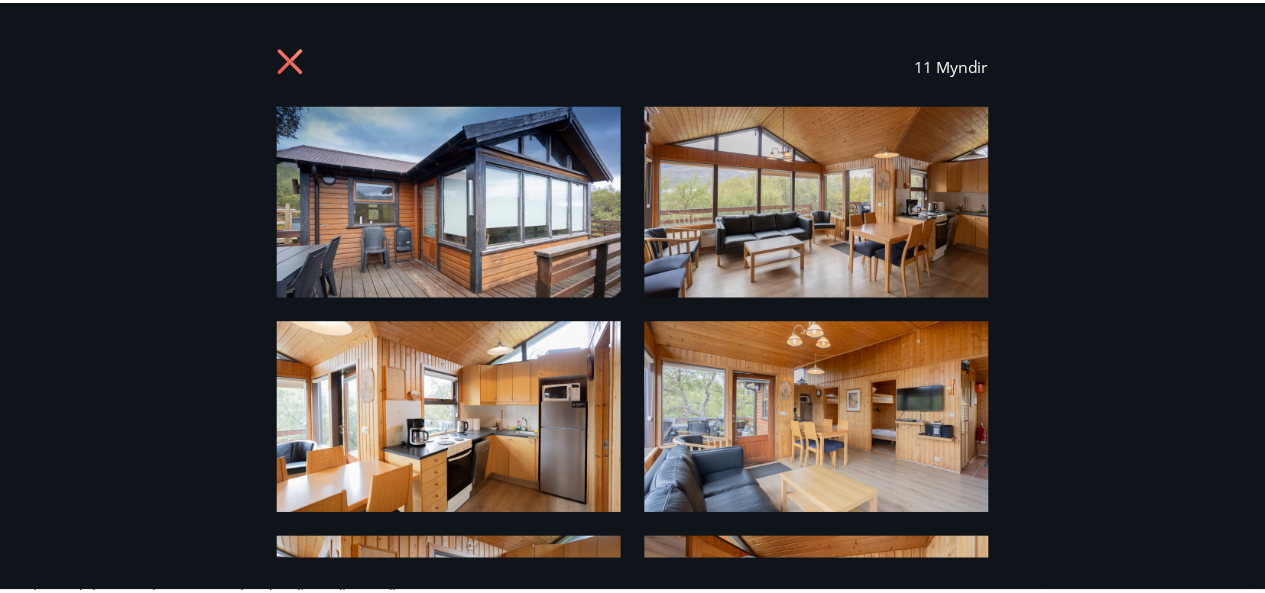 scroll, scrollTop: 0, scrollLeft: 0, axis: both 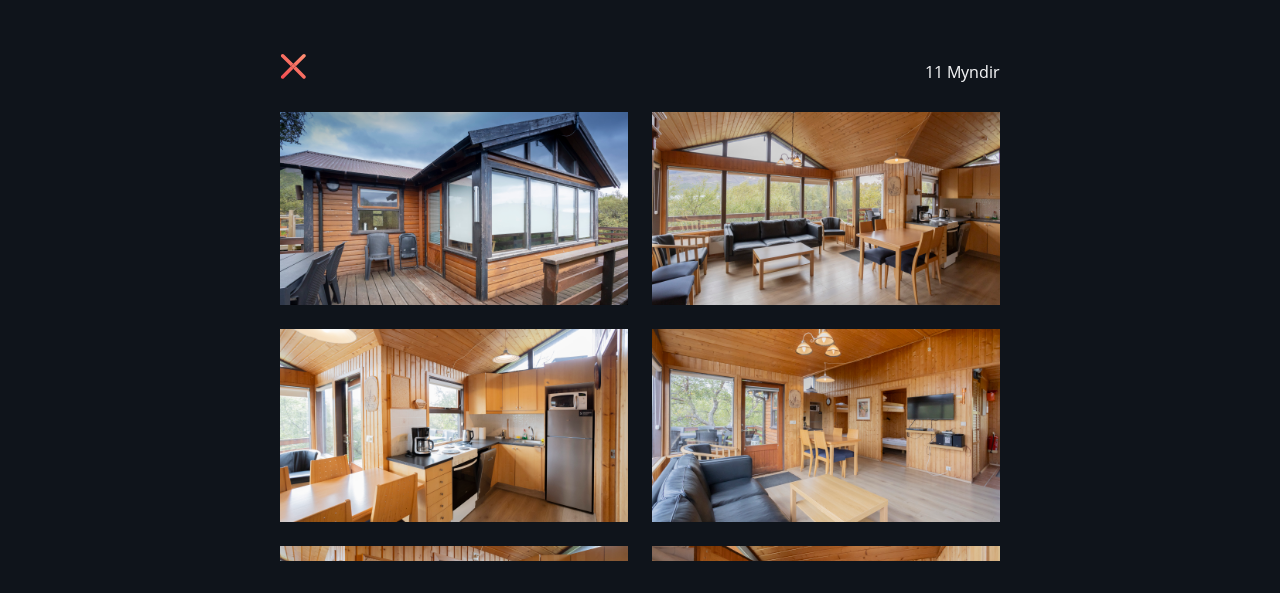 click 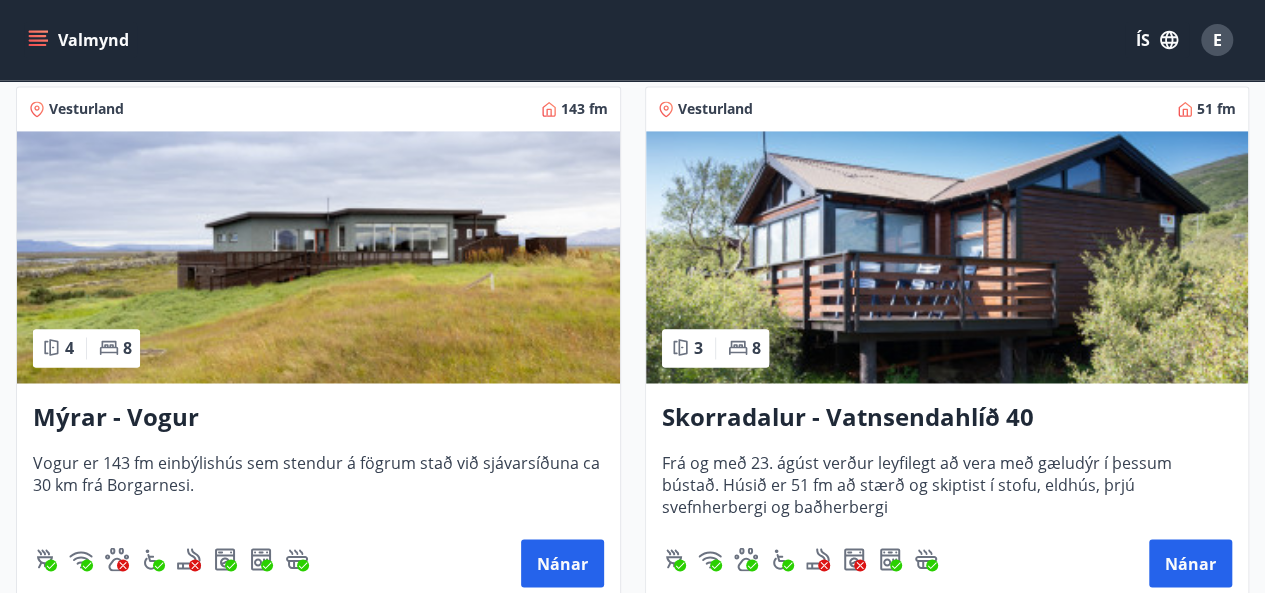 scroll, scrollTop: 1446, scrollLeft: 0, axis: vertical 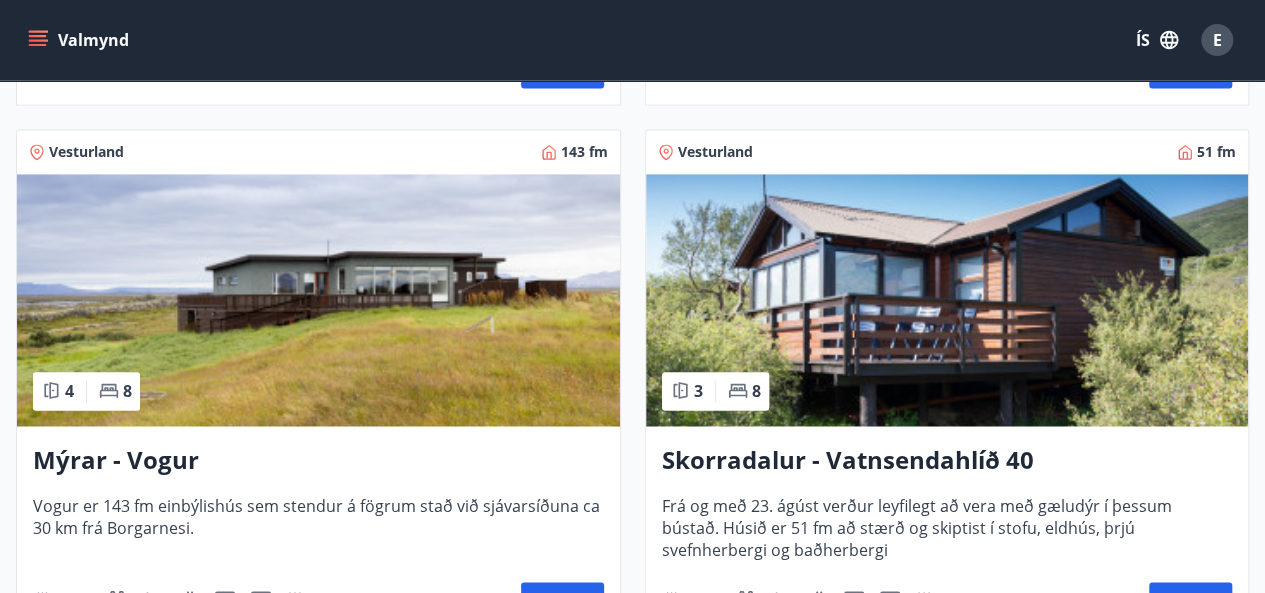 click at bounding box center (318, 300) 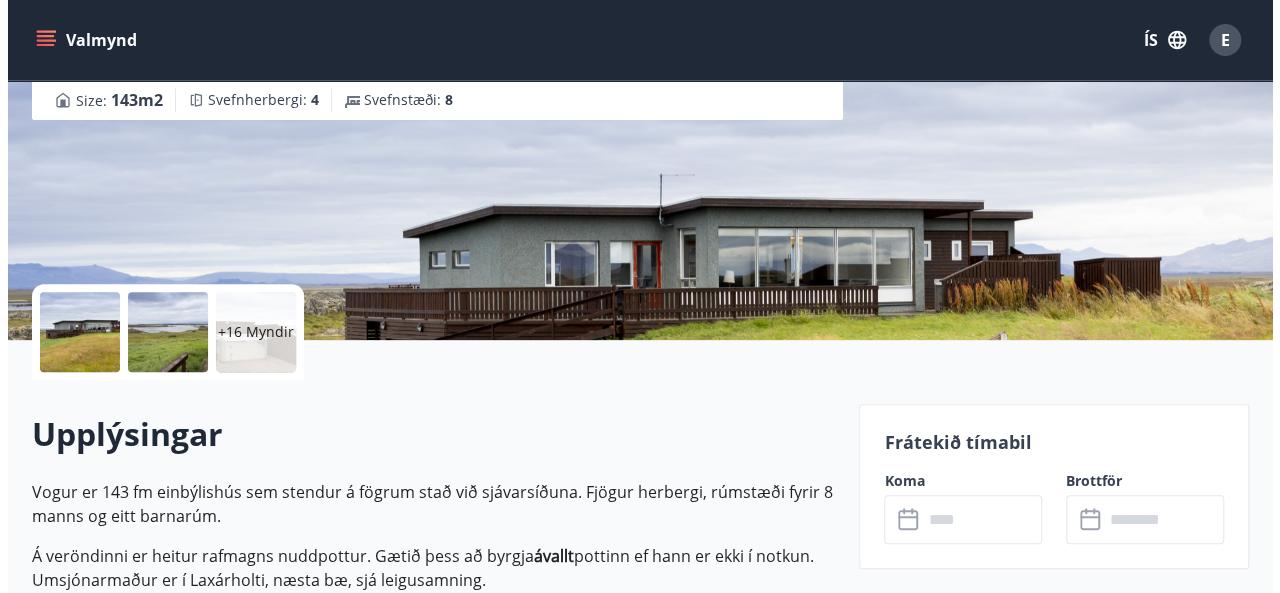 scroll, scrollTop: 300, scrollLeft: 0, axis: vertical 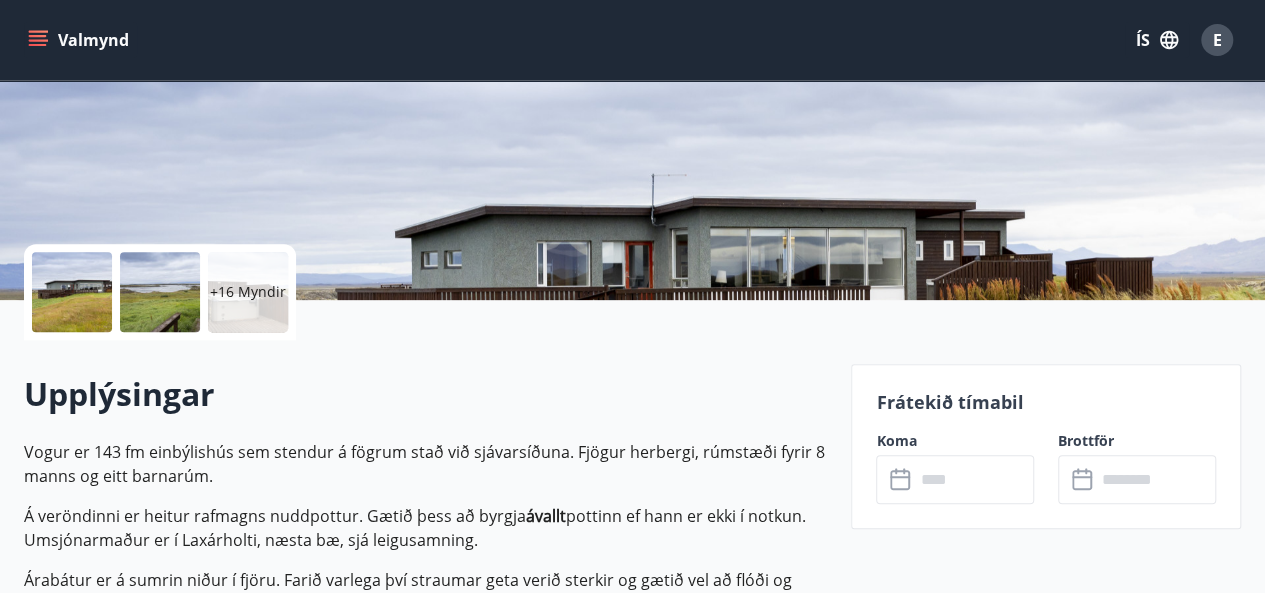 click at bounding box center [72, 292] 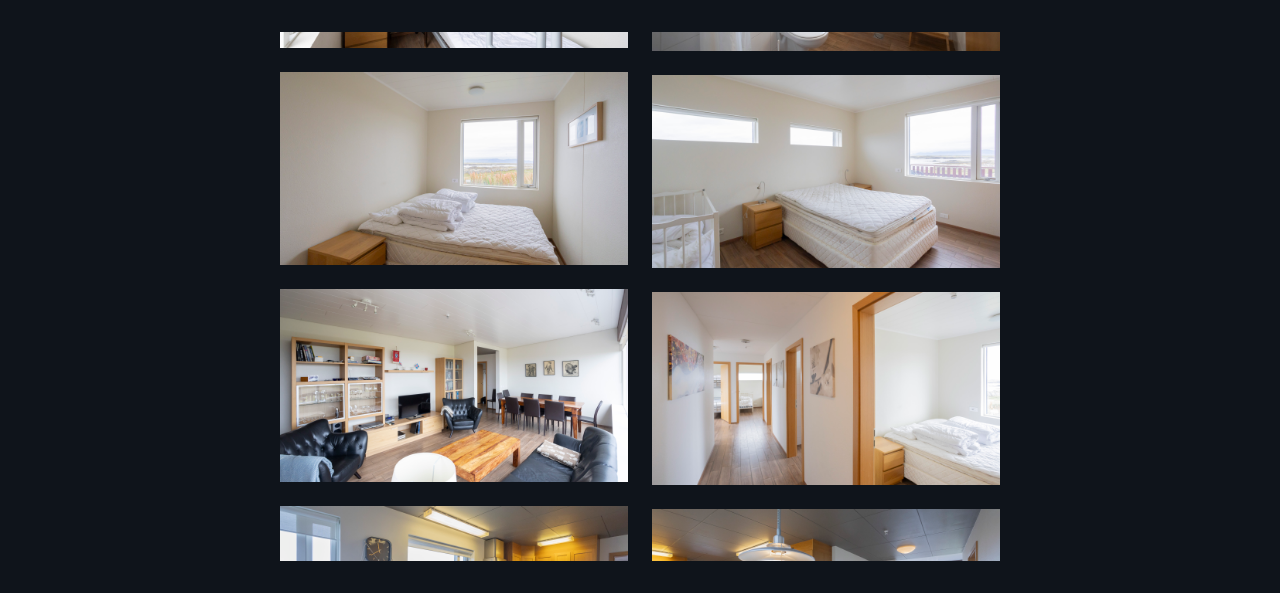 scroll, scrollTop: 1123, scrollLeft: 0, axis: vertical 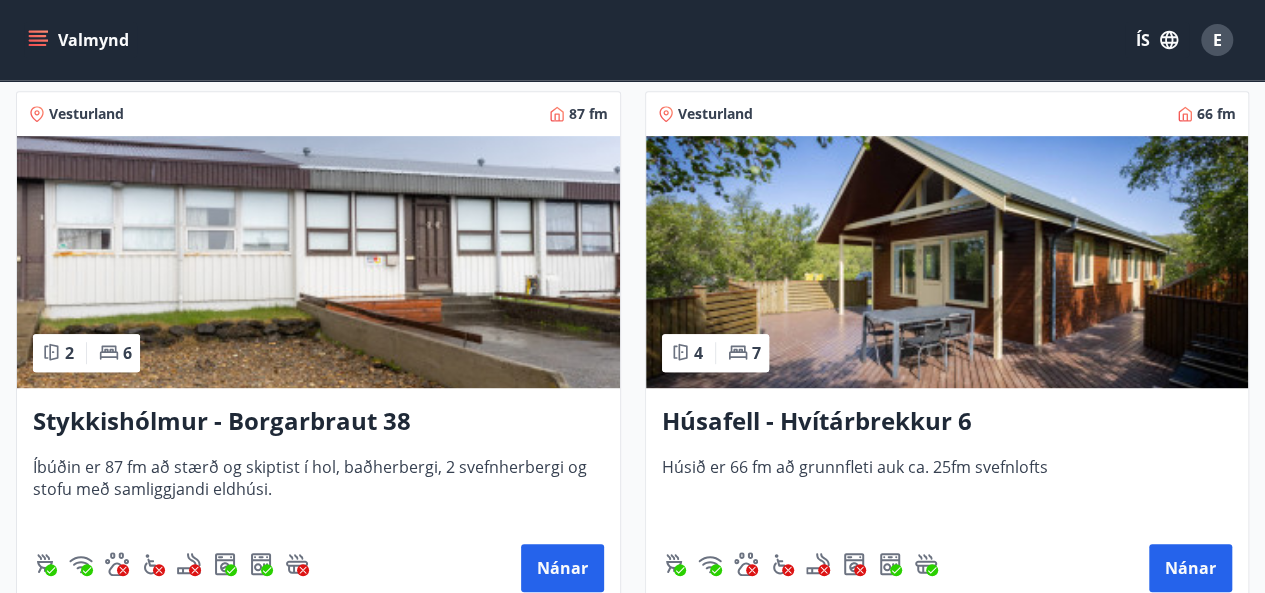 click at bounding box center (318, 262) 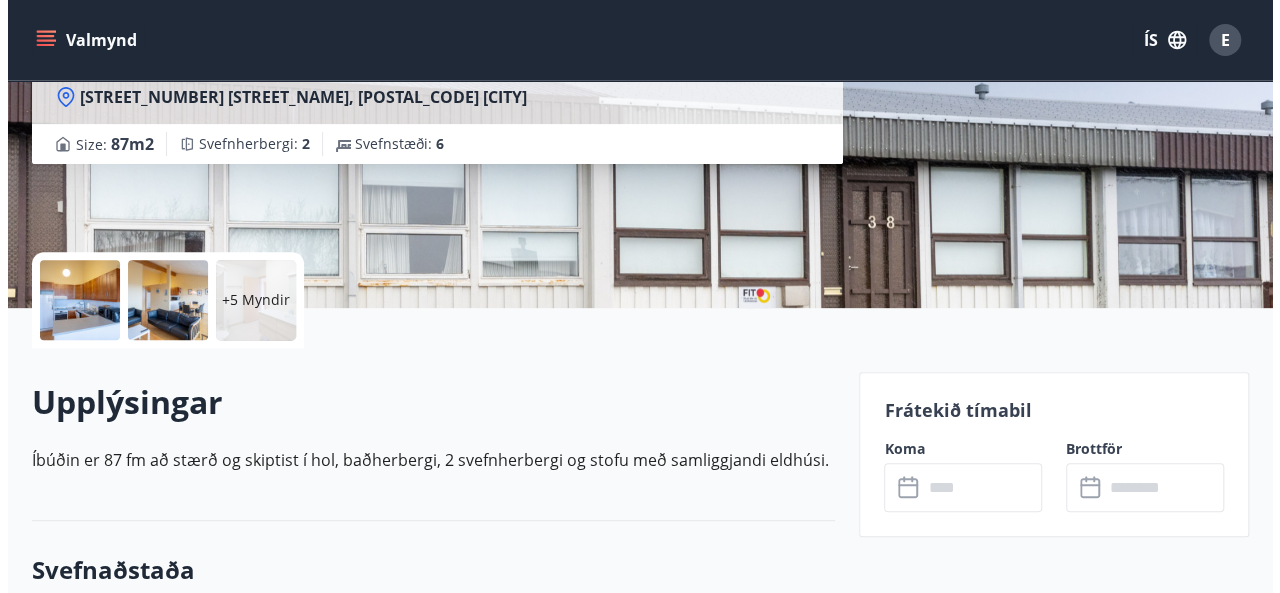 scroll, scrollTop: 300, scrollLeft: 0, axis: vertical 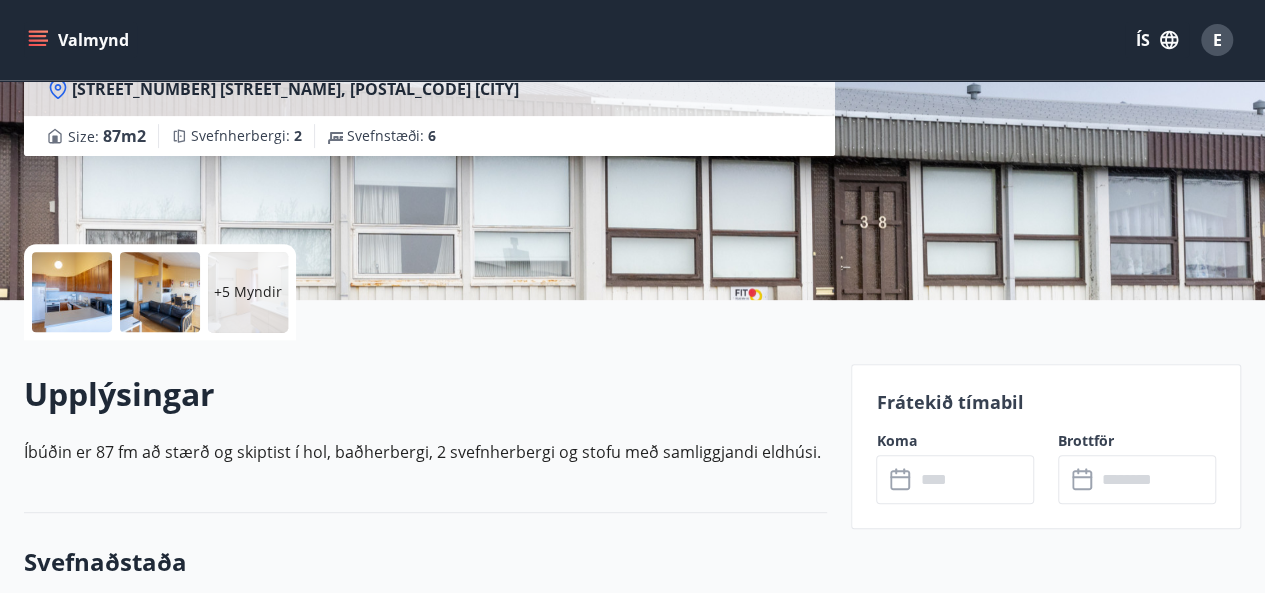 click at bounding box center (72, 292) 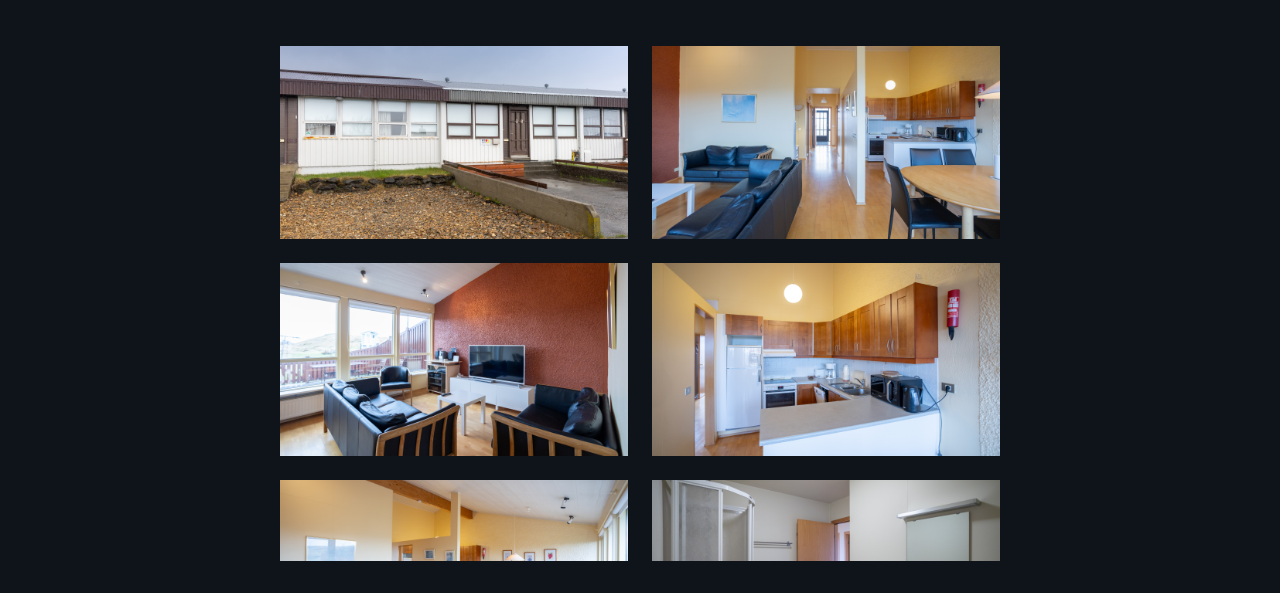 scroll, scrollTop: 0, scrollLeft: 0, axis: both 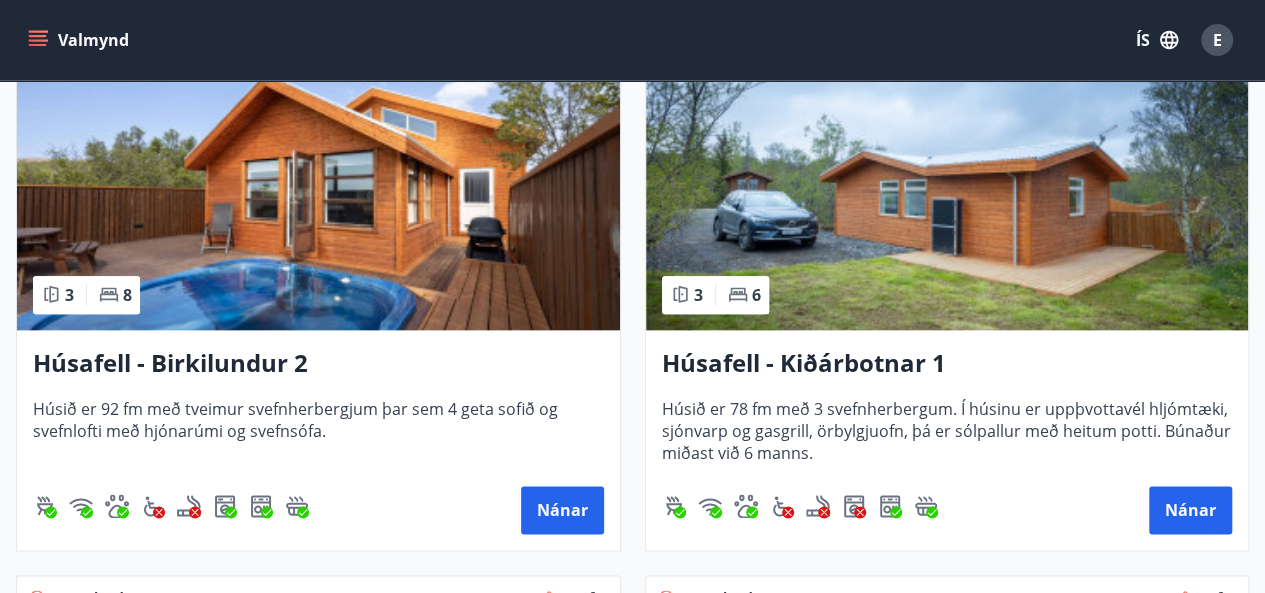 click at bounding box center (318, 204) 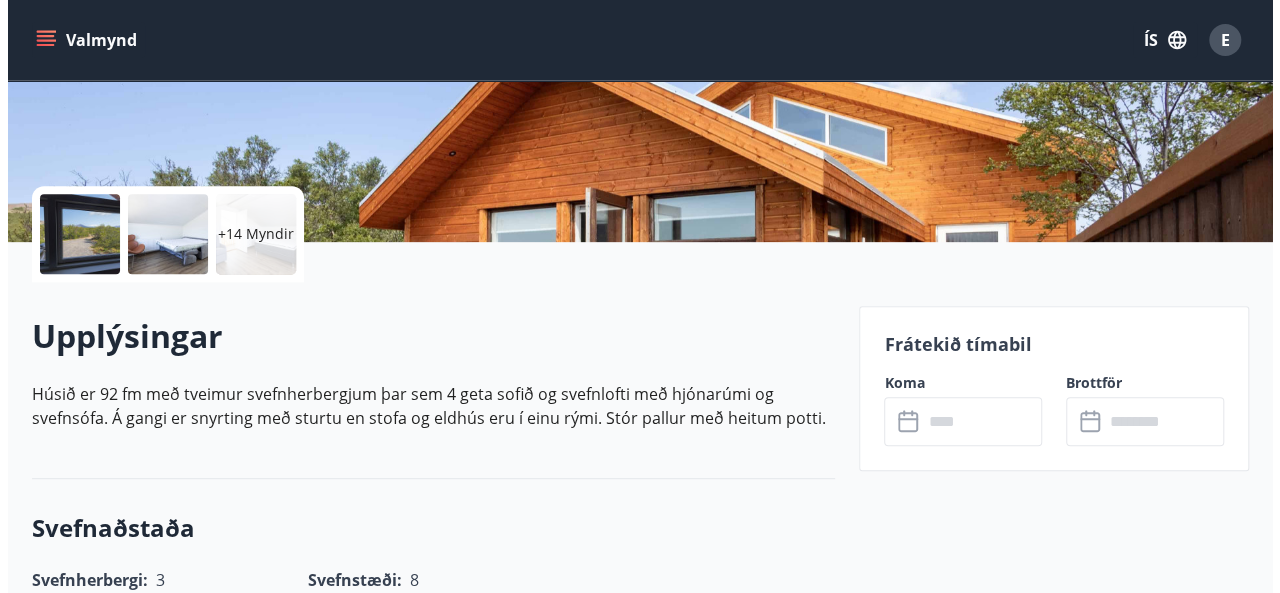 scroll, scrollTop: 400, scrollLeft: 0, axis: vertical 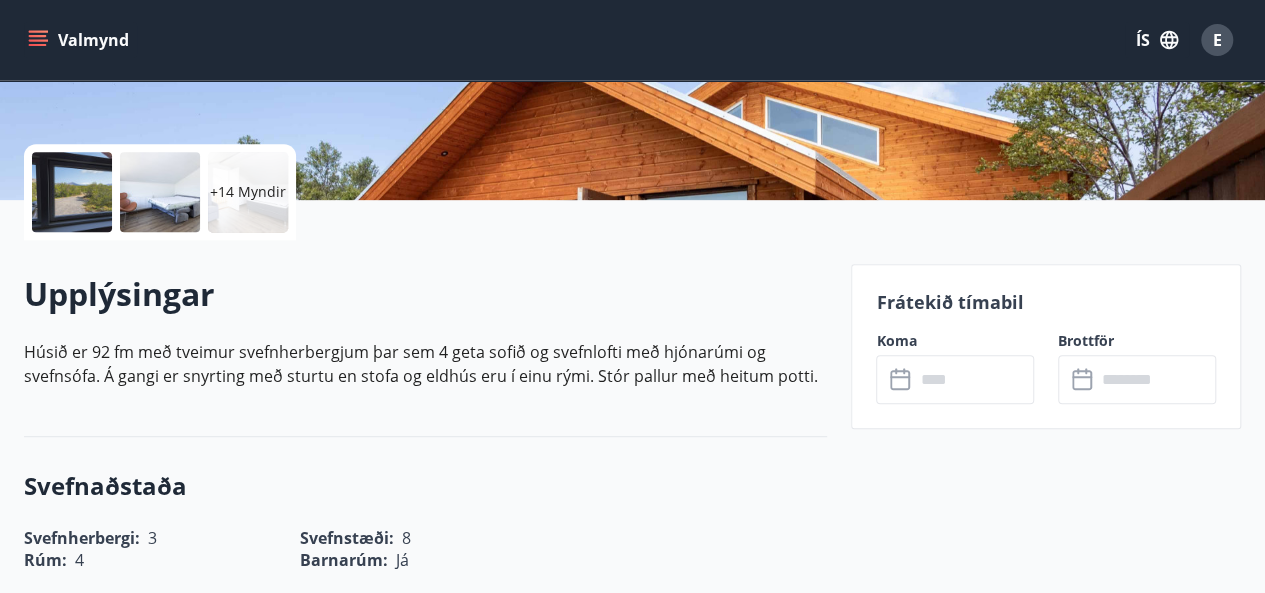 click at bounding box center (72, 192) 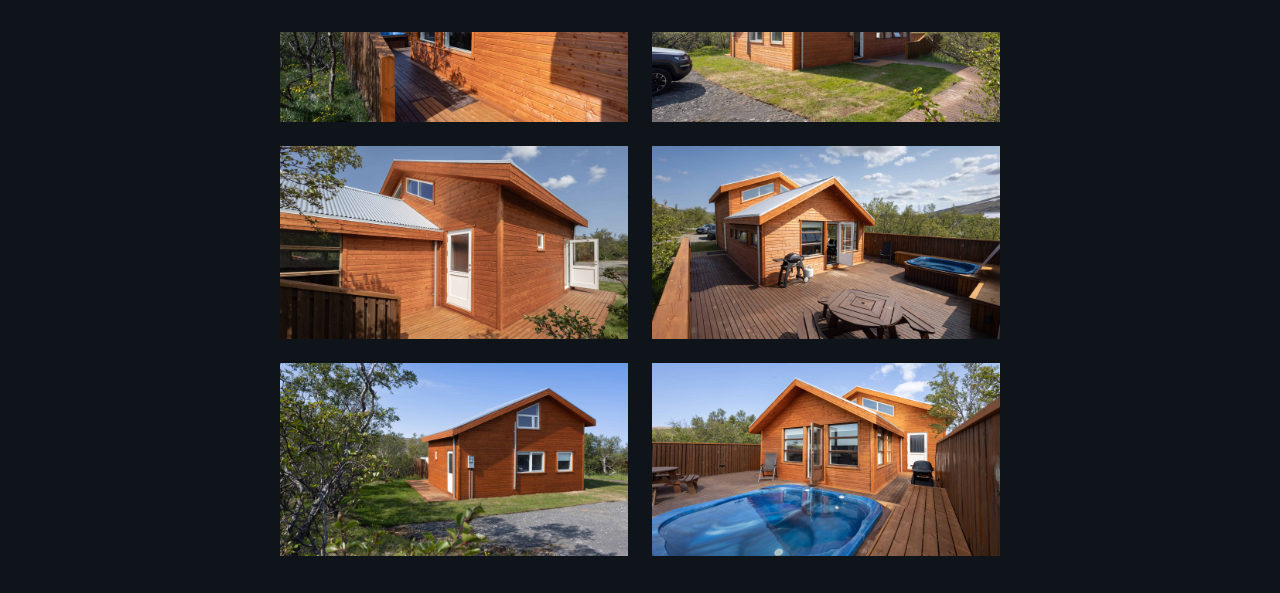 scroll, scrollTop: 1703, scrollLeft: 0, axis: vertical 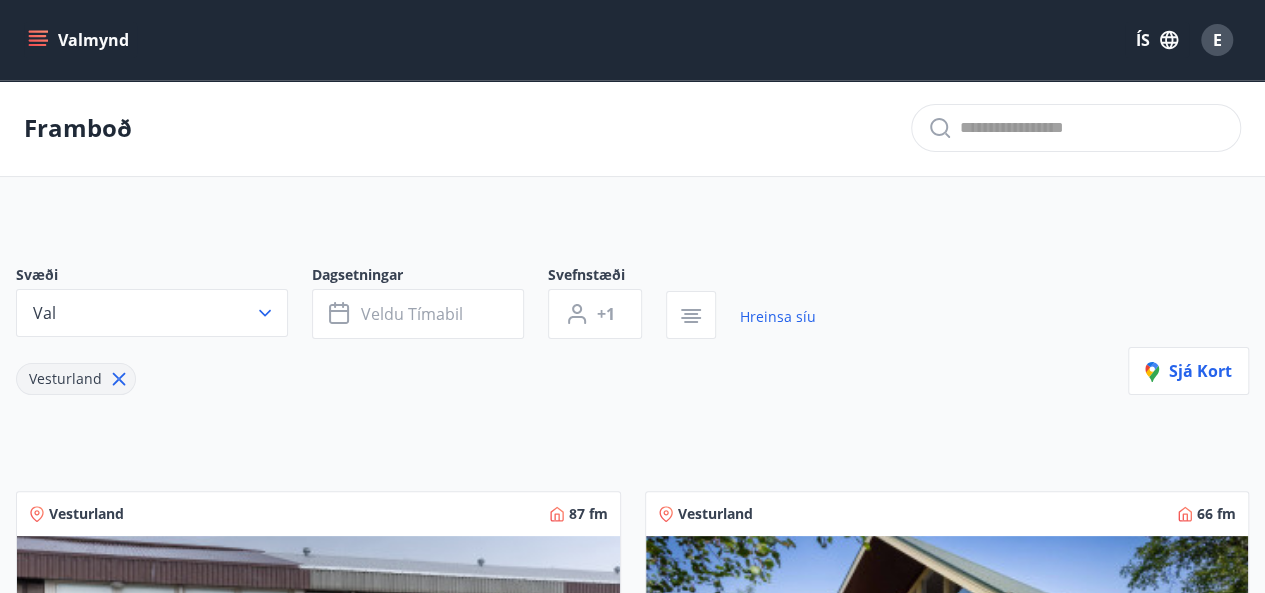 click 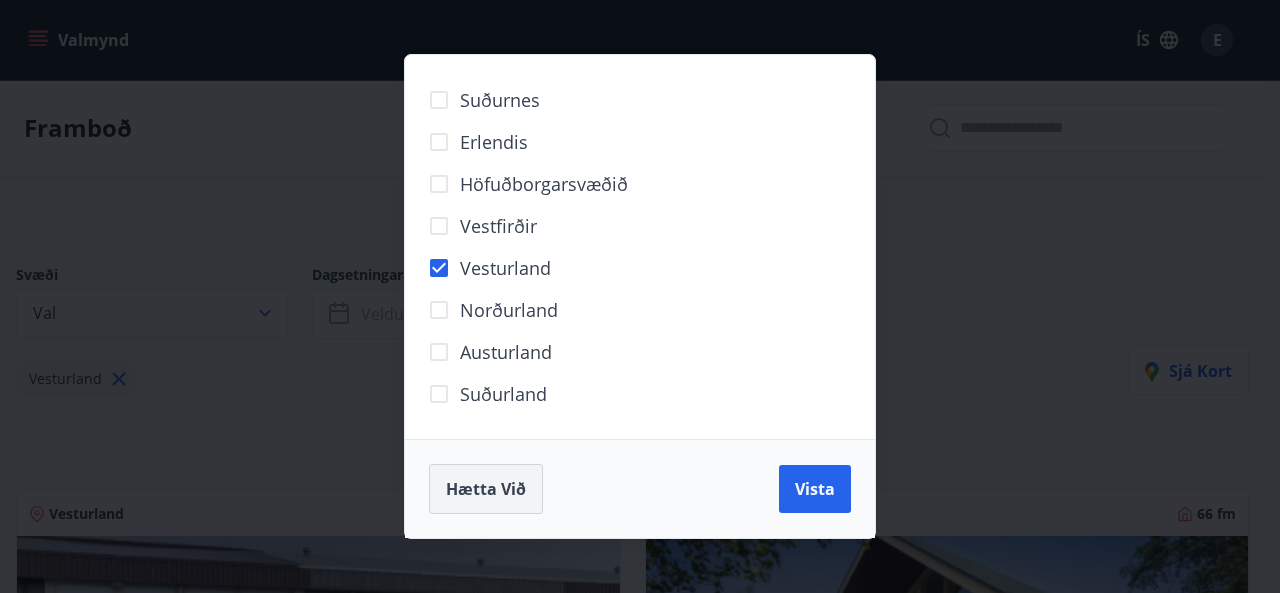 drag, startPoint x: 512, startPoint y: 489, endPoint x: 494, endPoint y: 470, distance: 26.172504 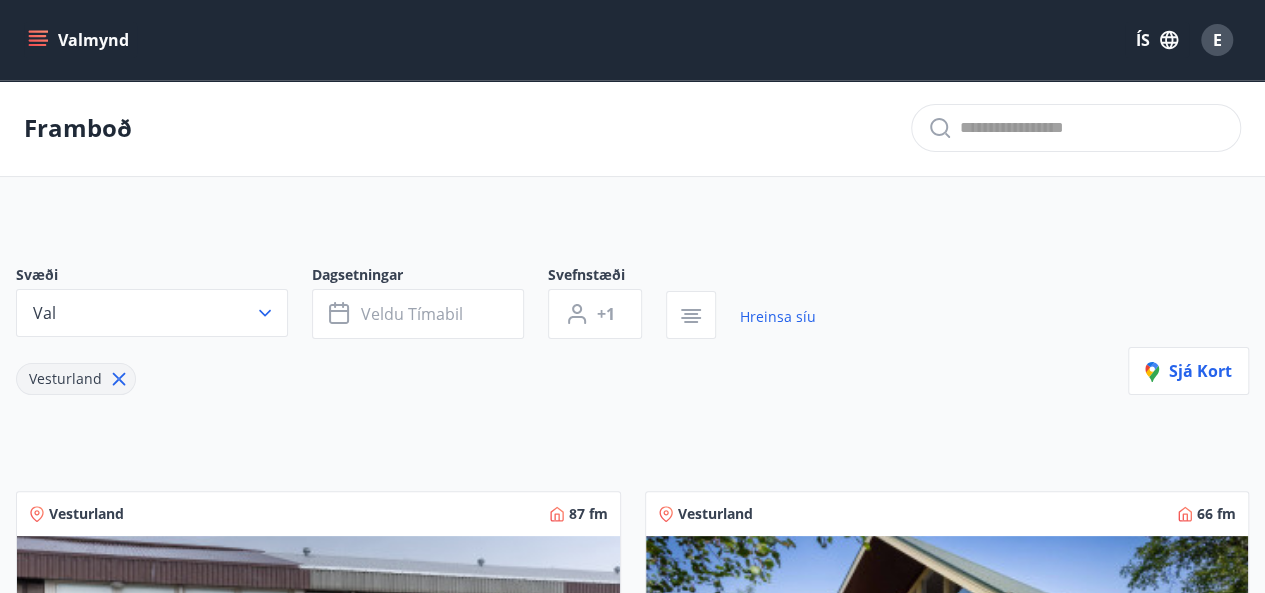 click on "E" at bounding box center (1217, 40) 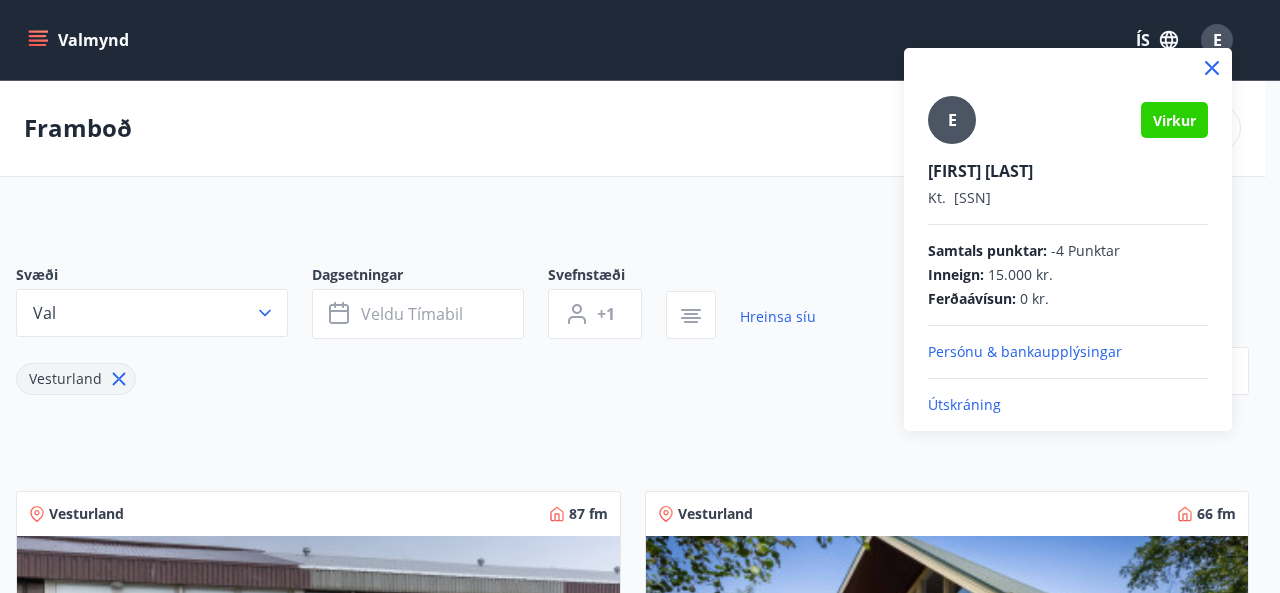 click on "Útskráning" at bounding box center [1068, 405] 